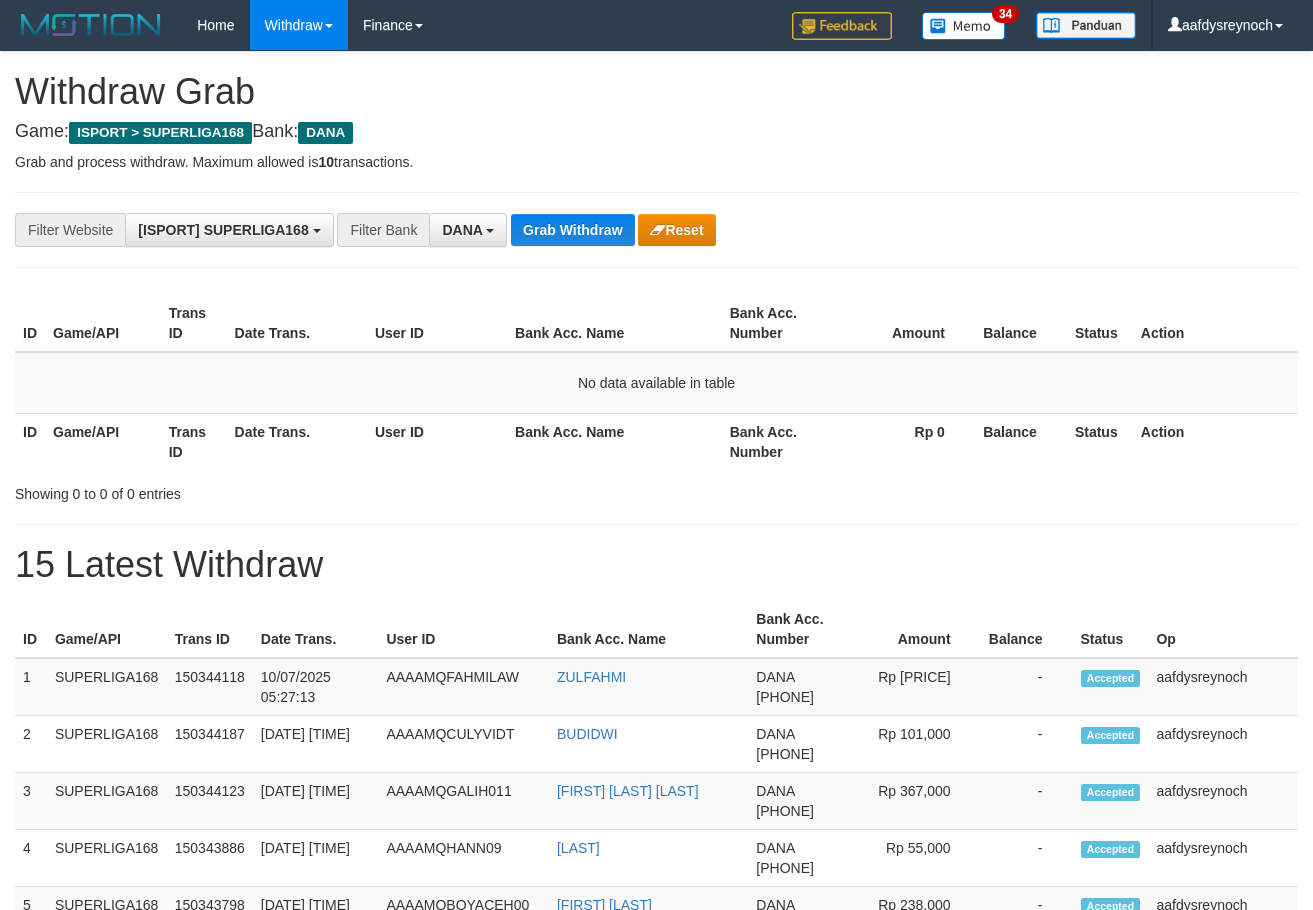 scroll, scrollTop: 0, scrollLeft: 0, axis: both 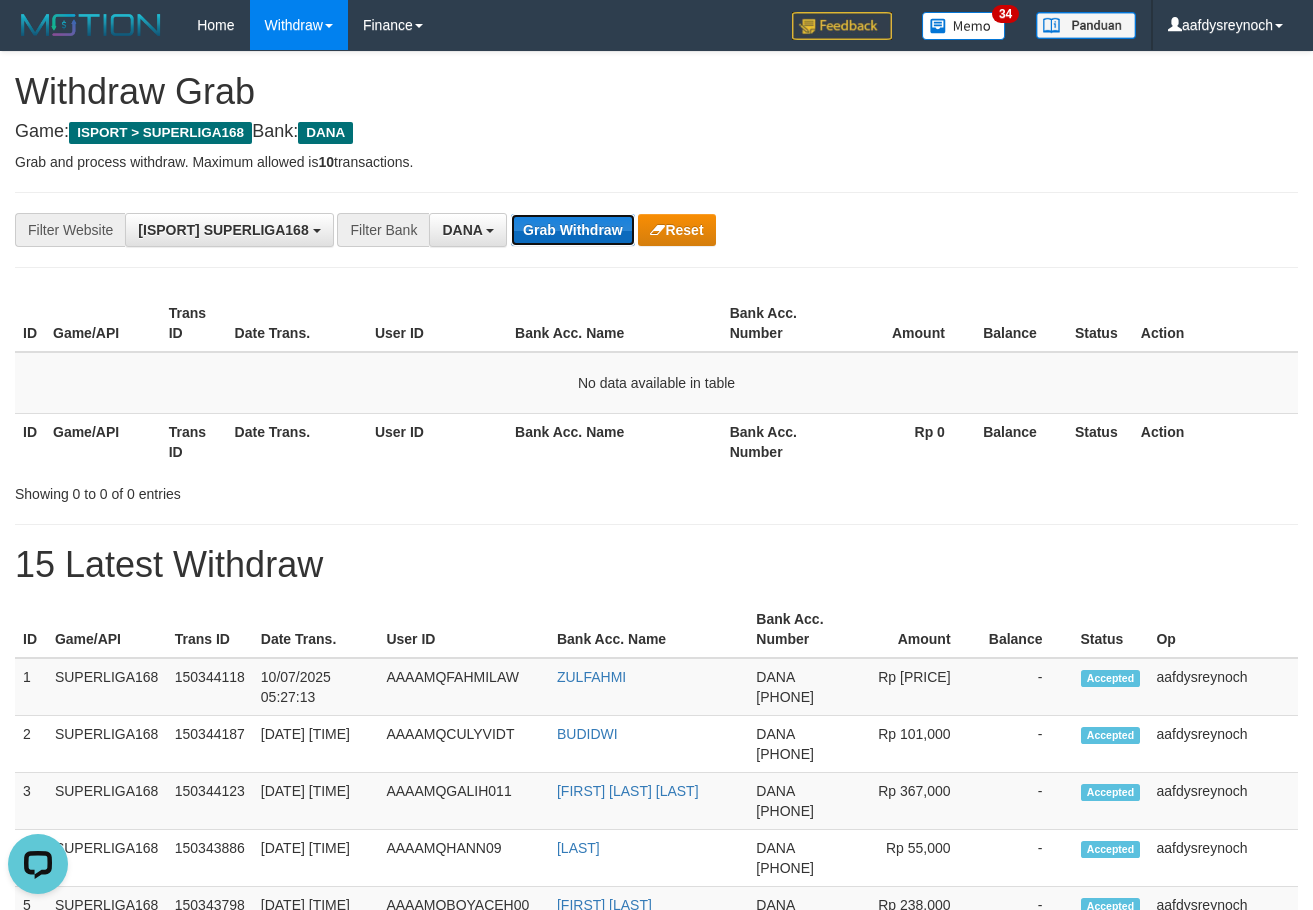 click on "Grab Withdraw" at bounding box center (572, 230) 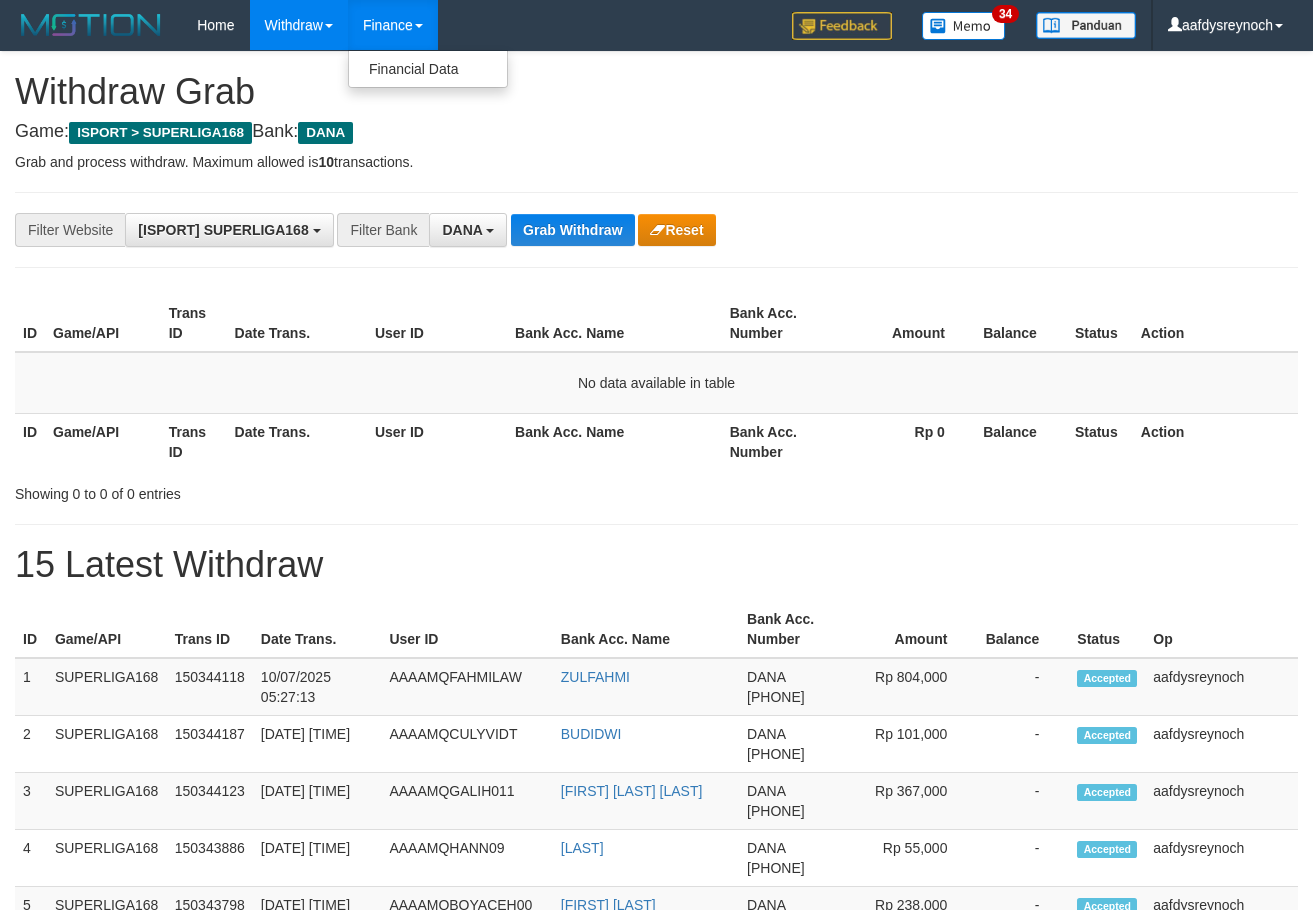 scroll, scrollTop: 0, scrollLeft: 0, axis: both 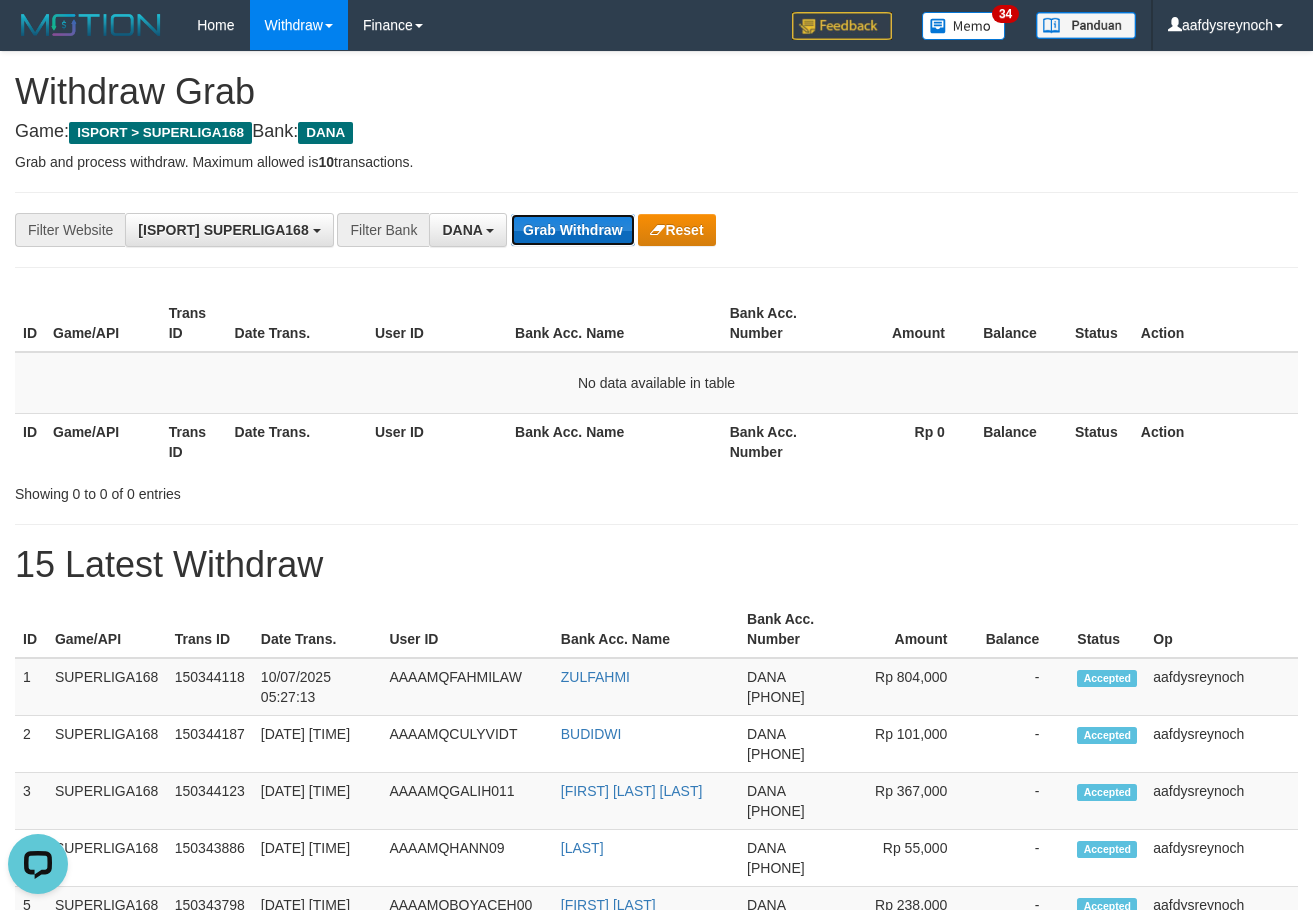 click on "Grab Withdraw" at bounding box center (572, 230) 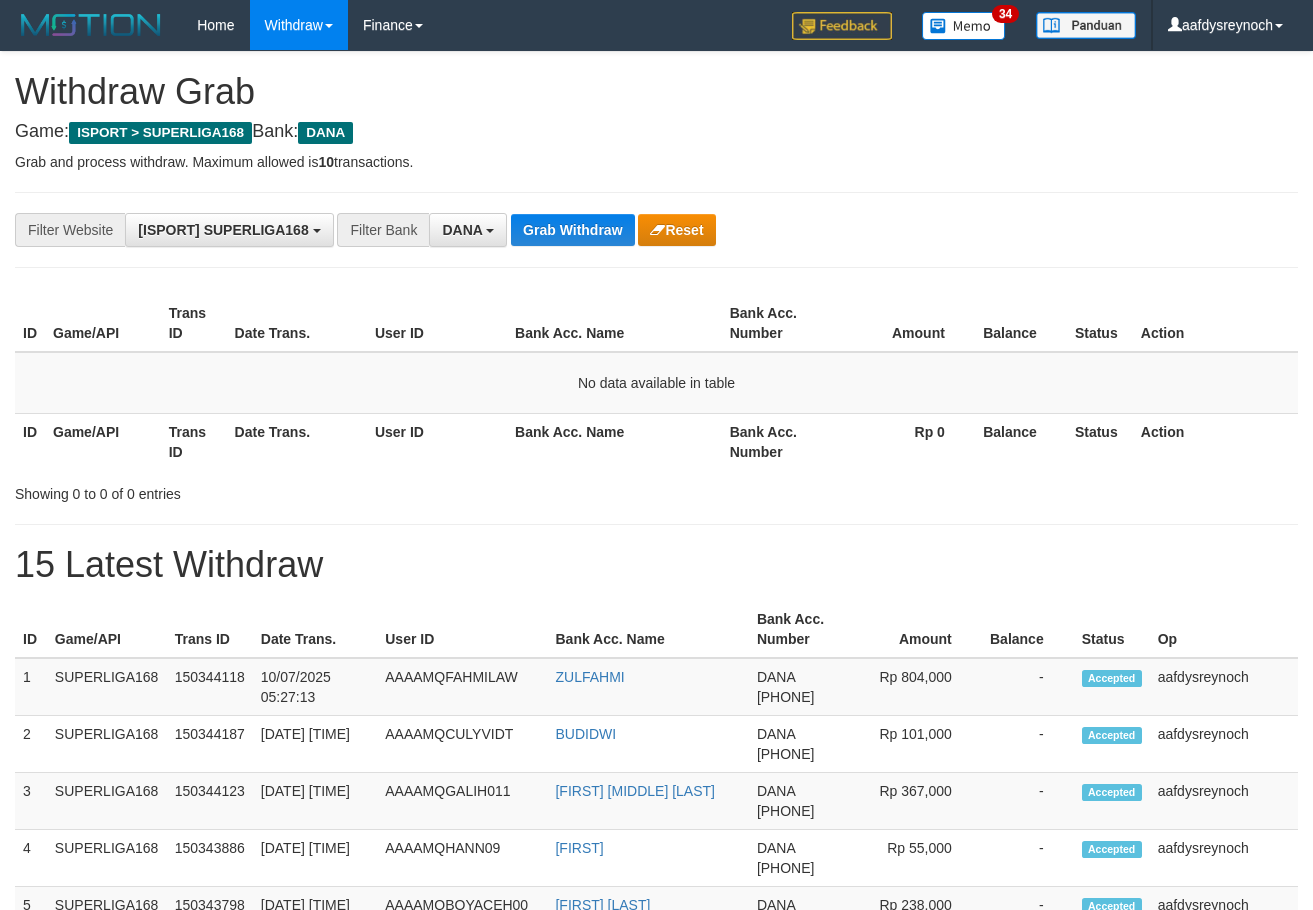 scroll, scrollTop: 0, scrollLeft: 0, axis: both 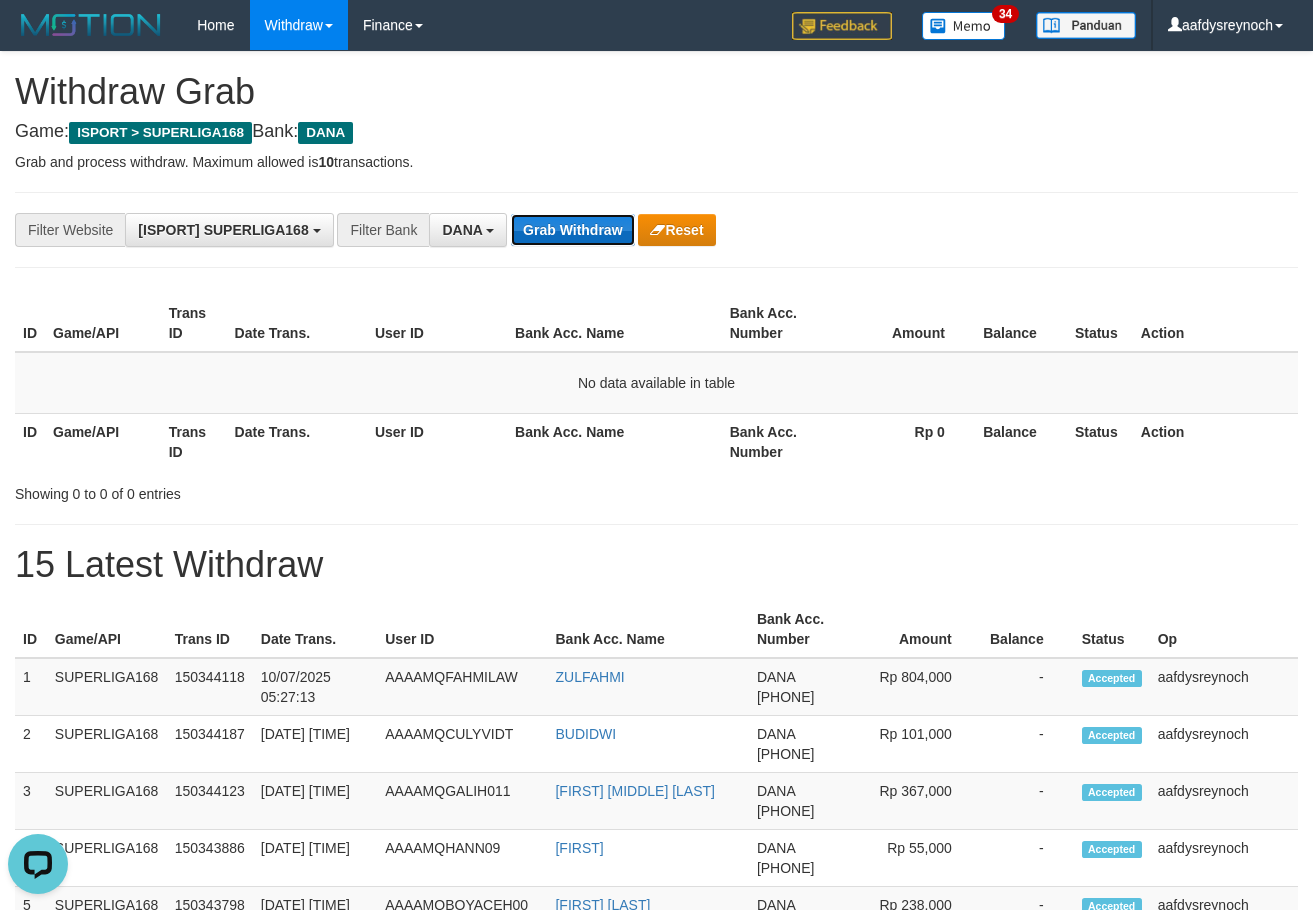 click on "Grab Withdraw" at bounding box center [572, 230] 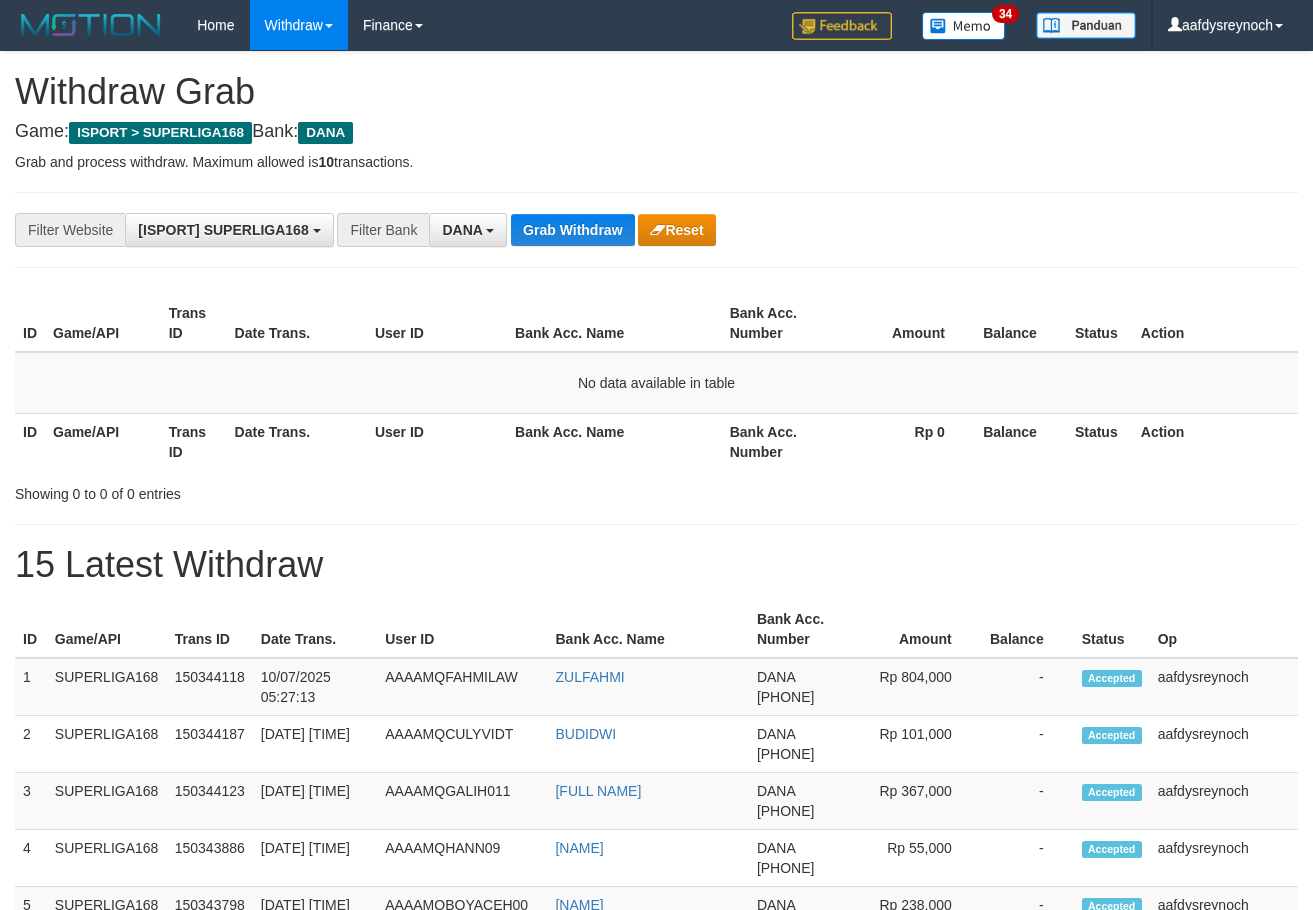 scroll, scrollTop: 0, scrollLeft: 0, axis: both 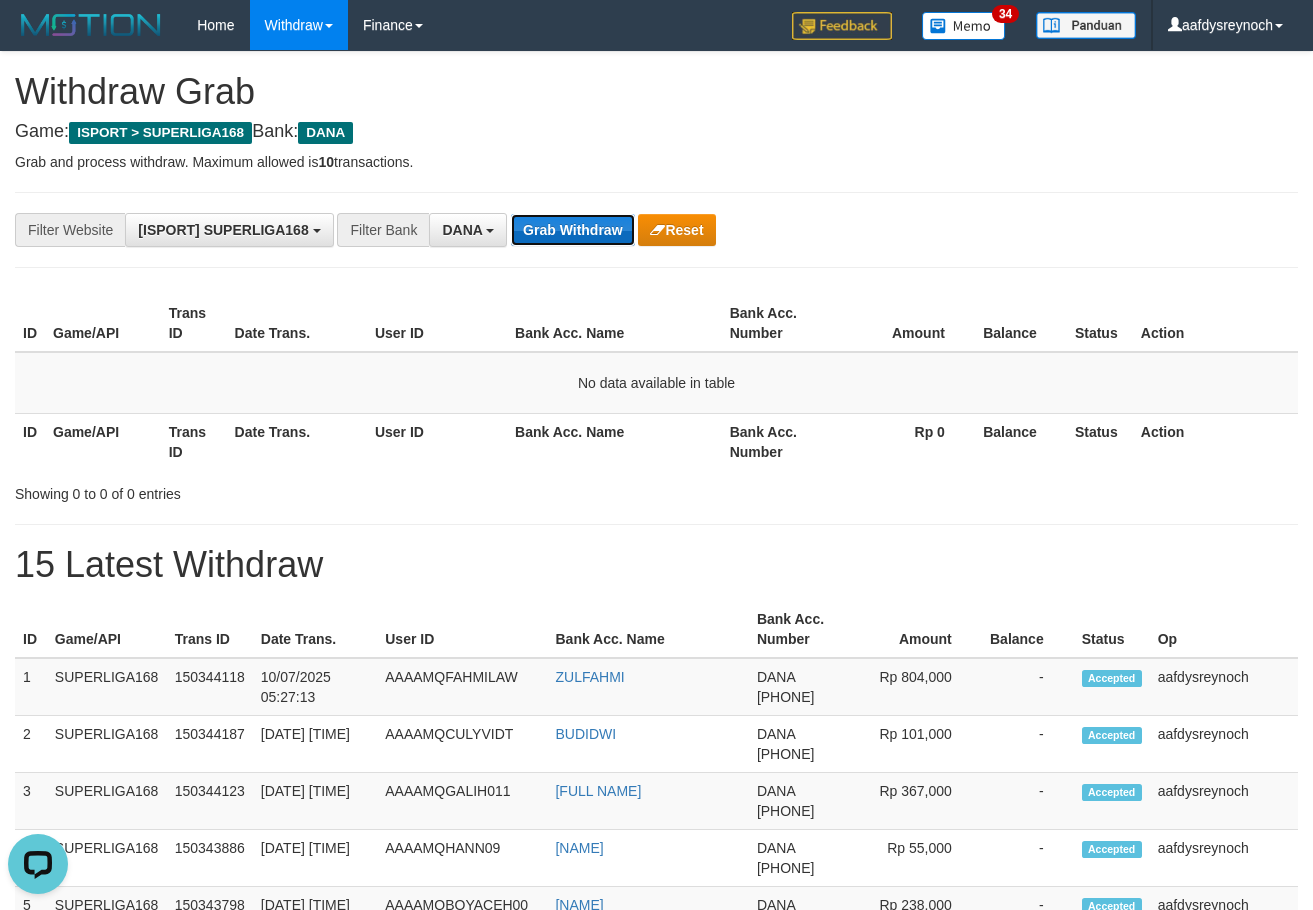 click on "Grab Withdraw" at bounding box center (572, 230) 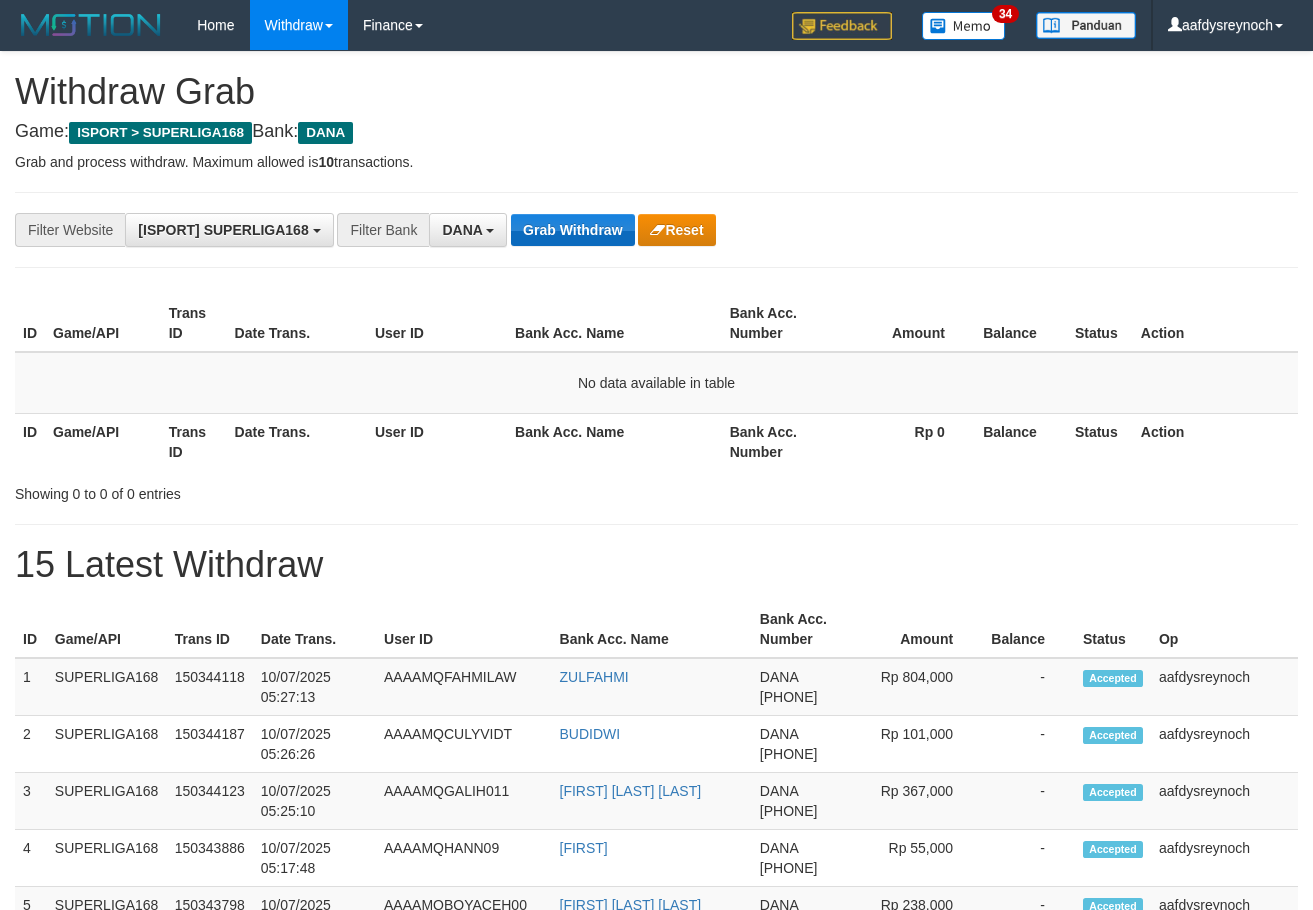 scroll, scrollTop: 0, scrollLeft: 0, axis: both 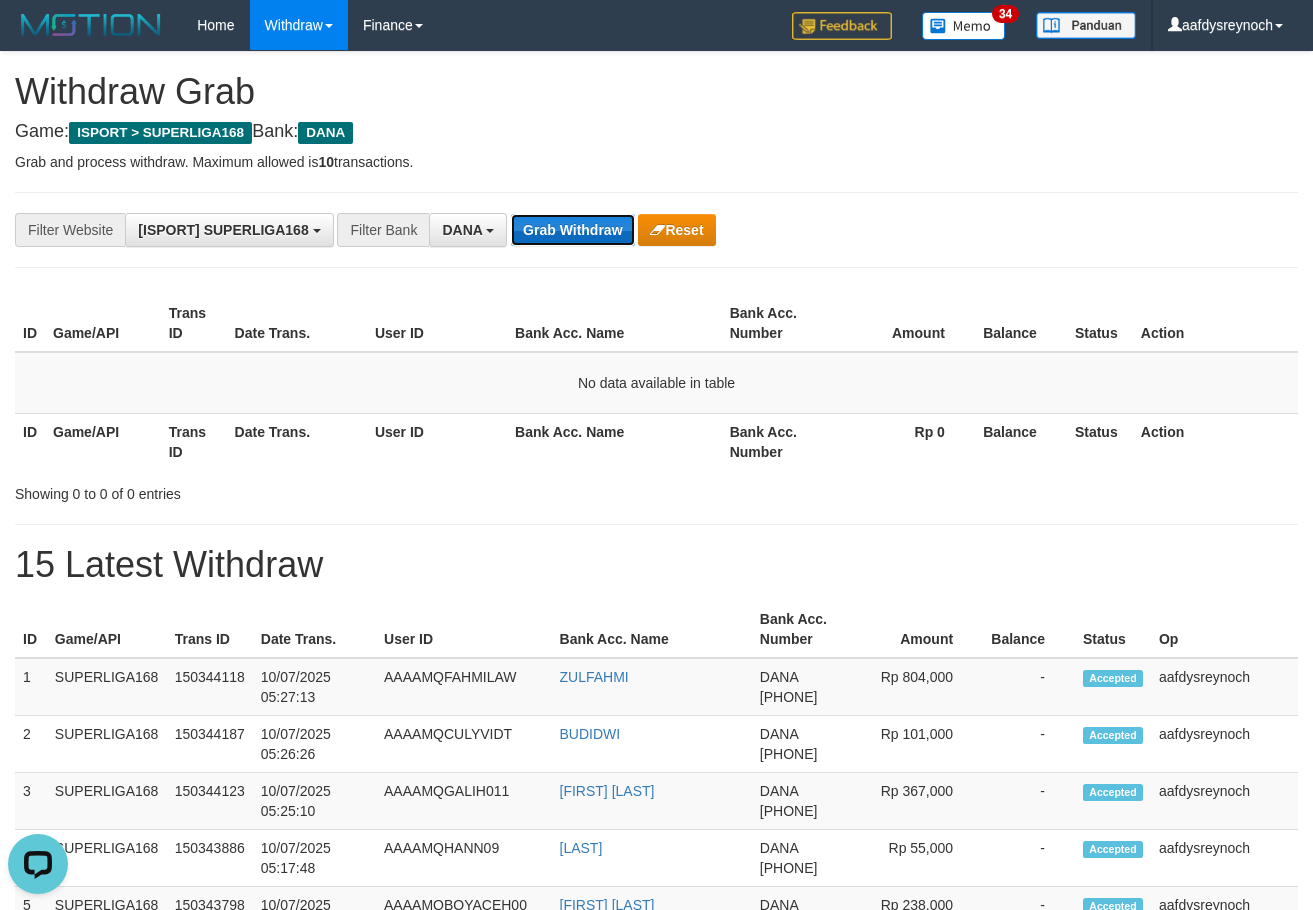 click on "Grab Withdraw" at bounding box center [572, 230] 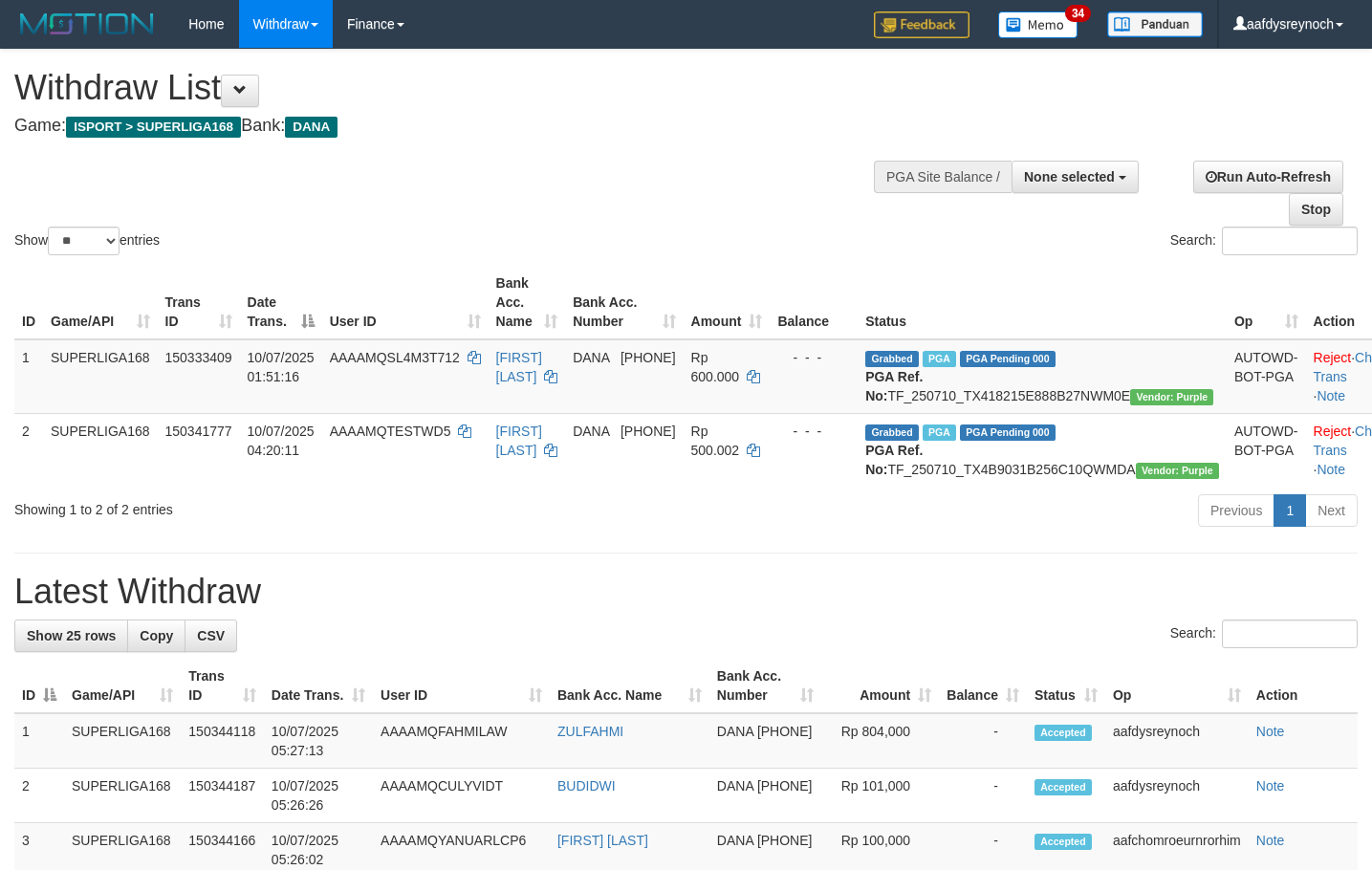 scroll, scrollTop: 0, scrollLeft: 0, axis: both 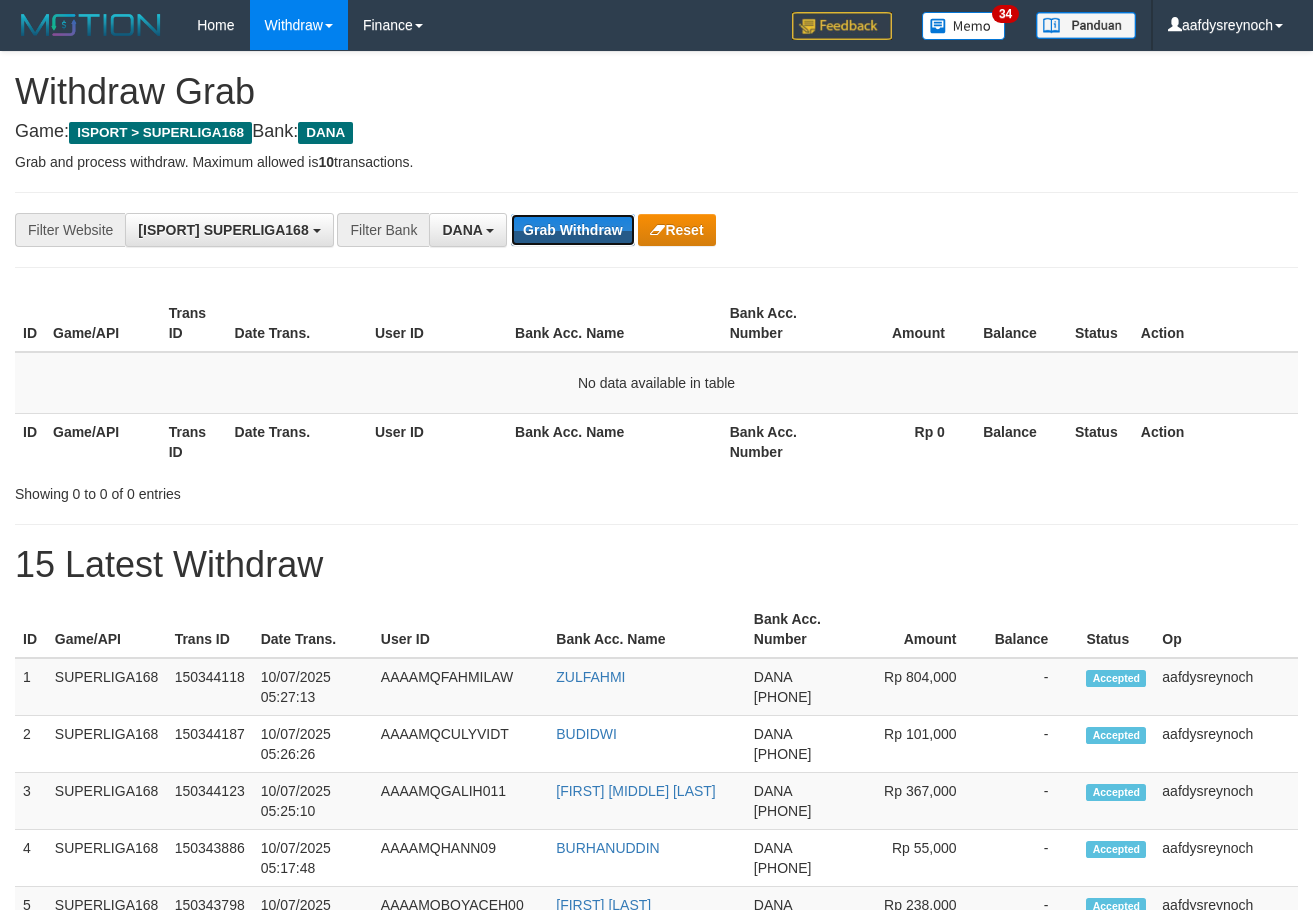 click on "Grab Withdraw" at bounding box center [572, 230] 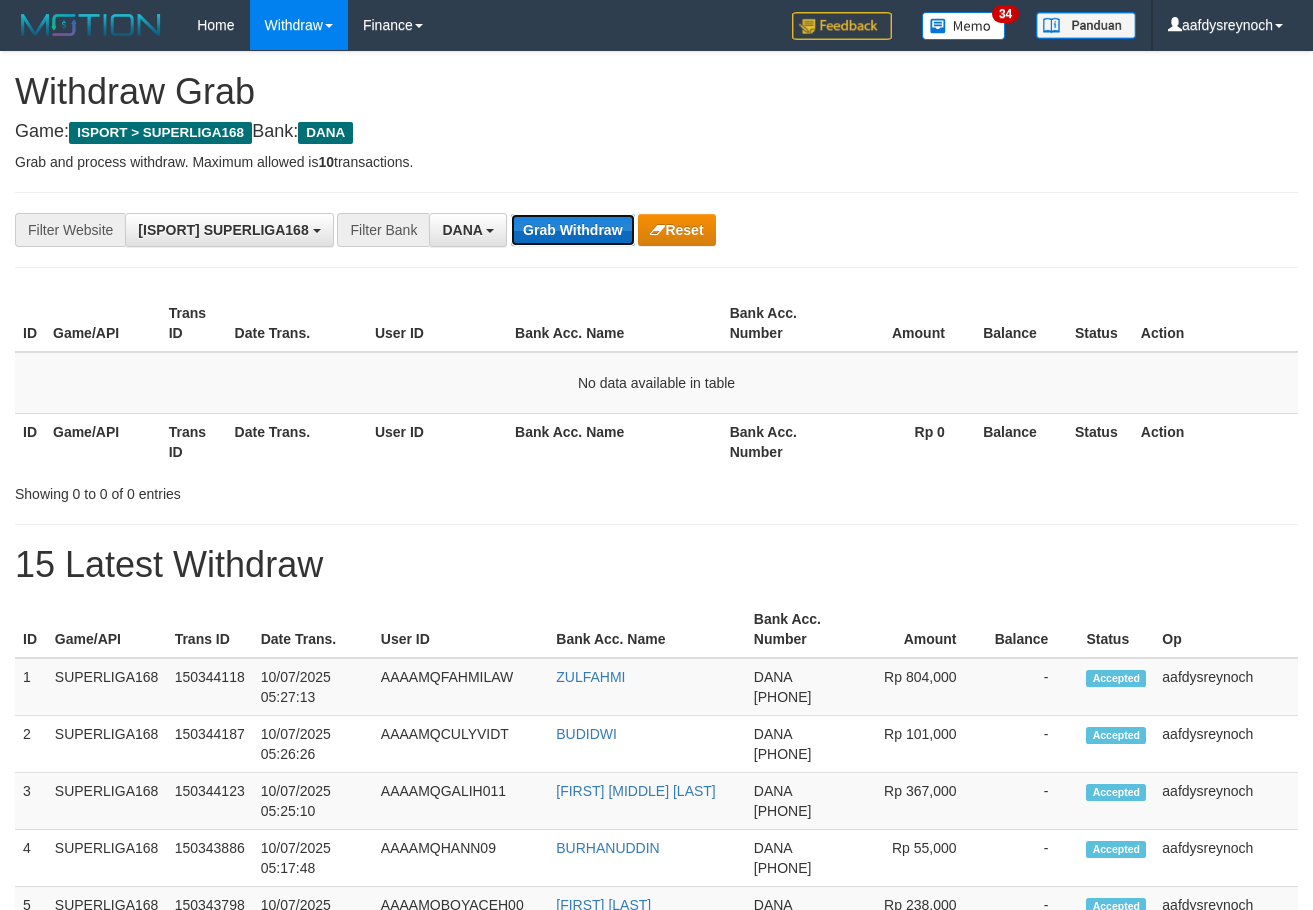 drag, startPoint x: 0, startPoint y: 0, endPoint x: 557, endPoint y: 221, distance: 599.2412 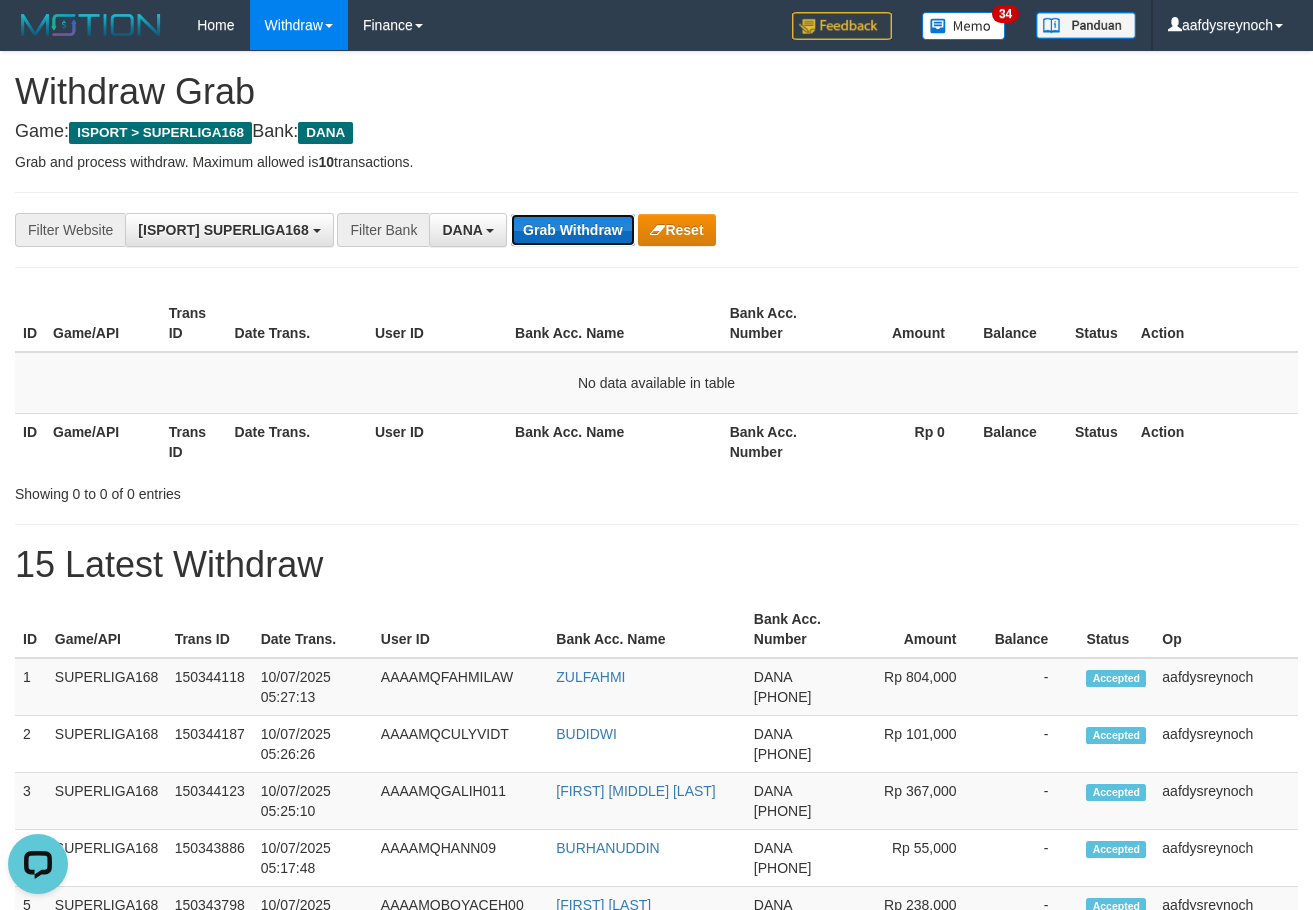 scroll, scrollTop: 0, scrollLeft: 0, axis: both 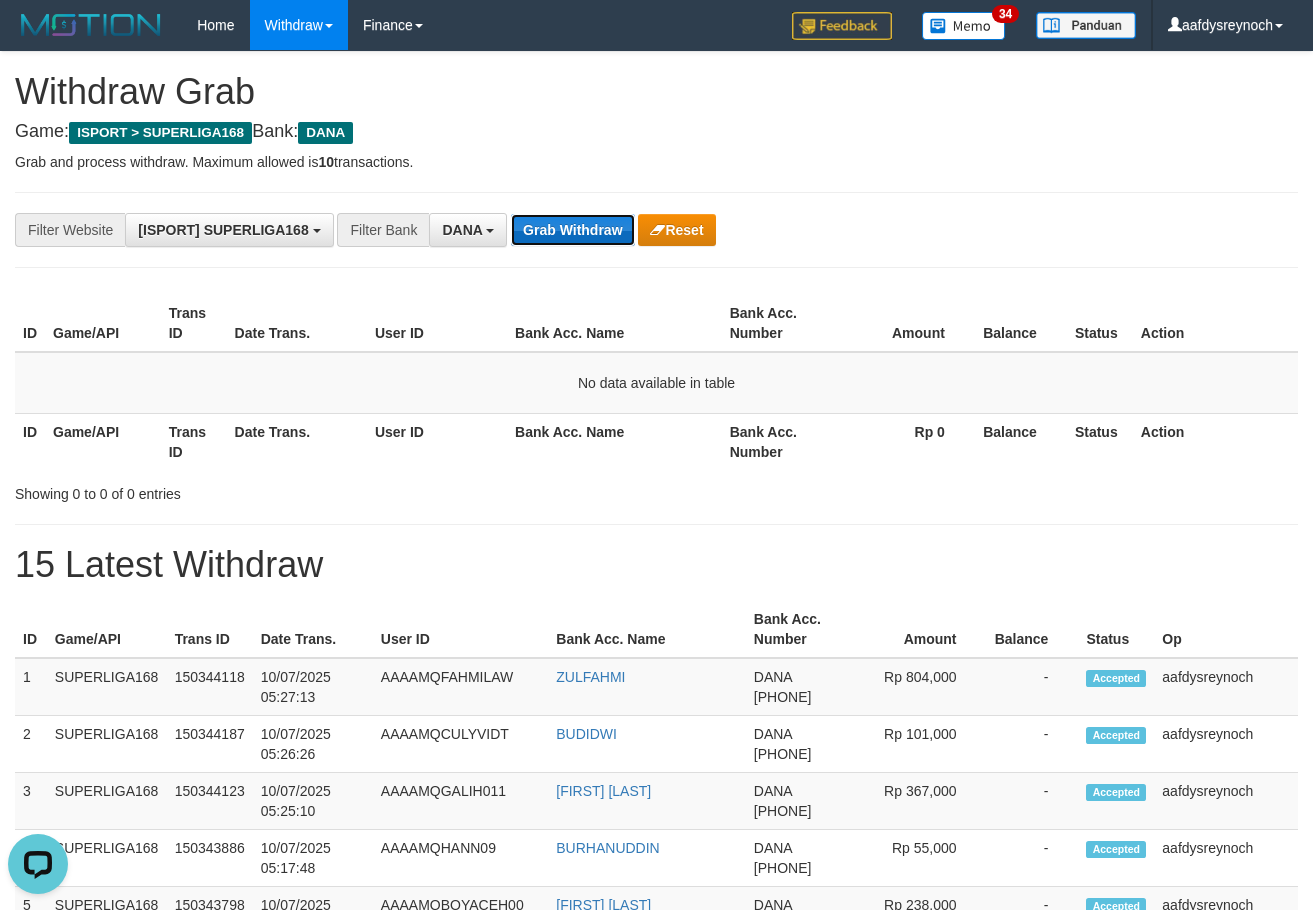 click on "Grab Withdraw" at bounding box center (572, 230) 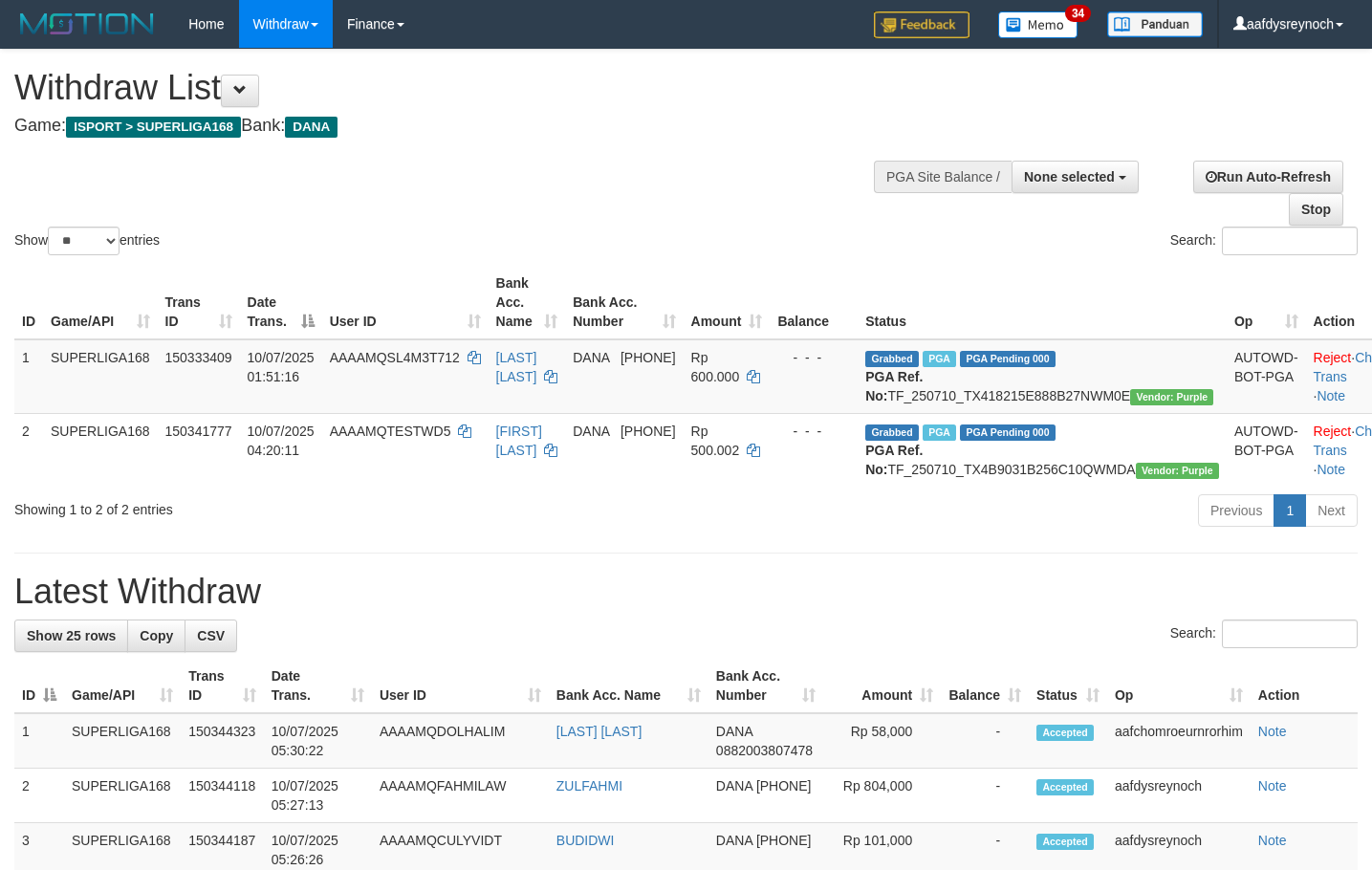 scroll, scrollTop: 0, scrollLeft: 0, axis: both 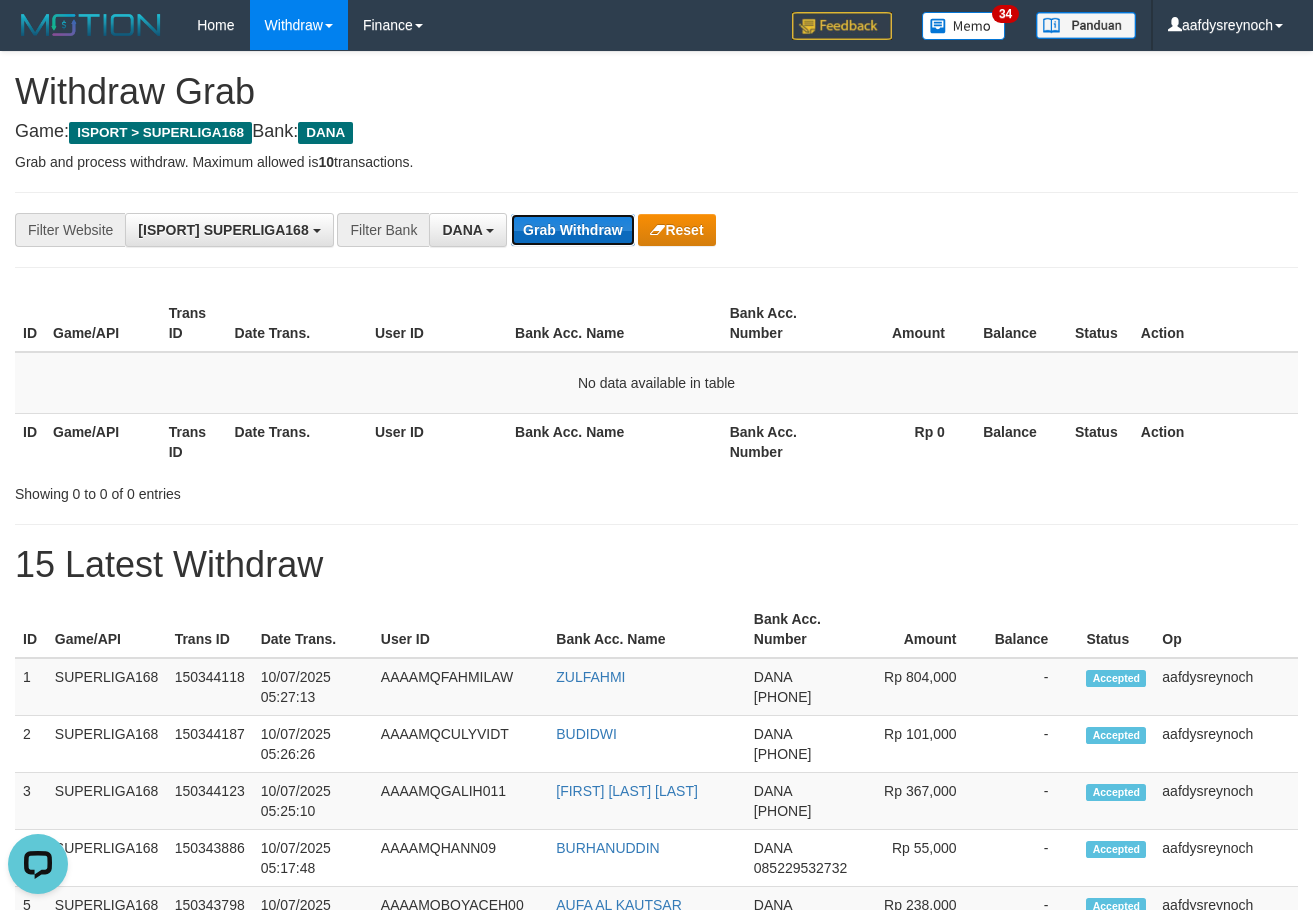 click on "Grab Withdraw" at bounding box center (572, 230) 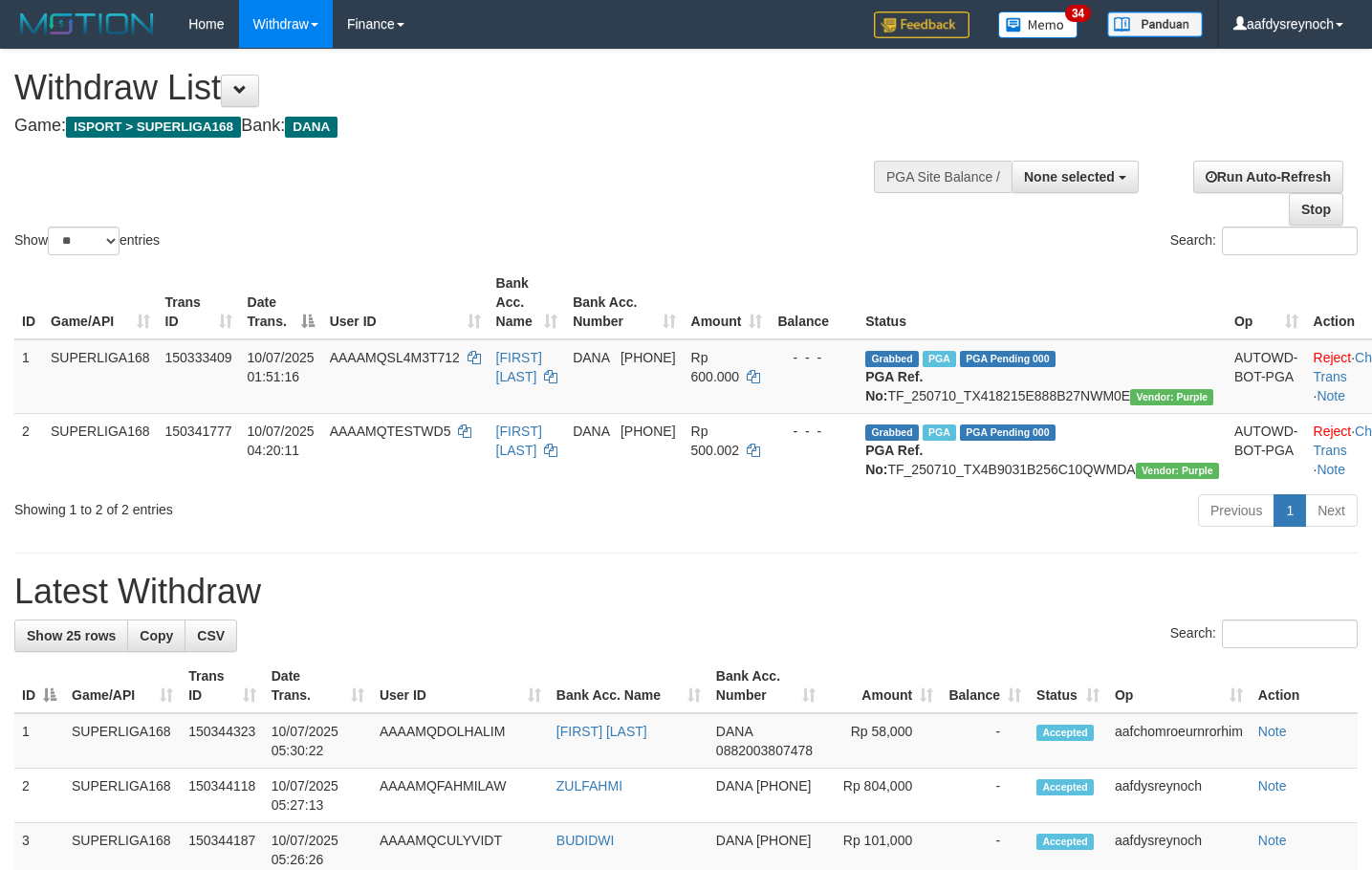 scroll, scrollTop: 0, scrollLeft: 0, axis: both 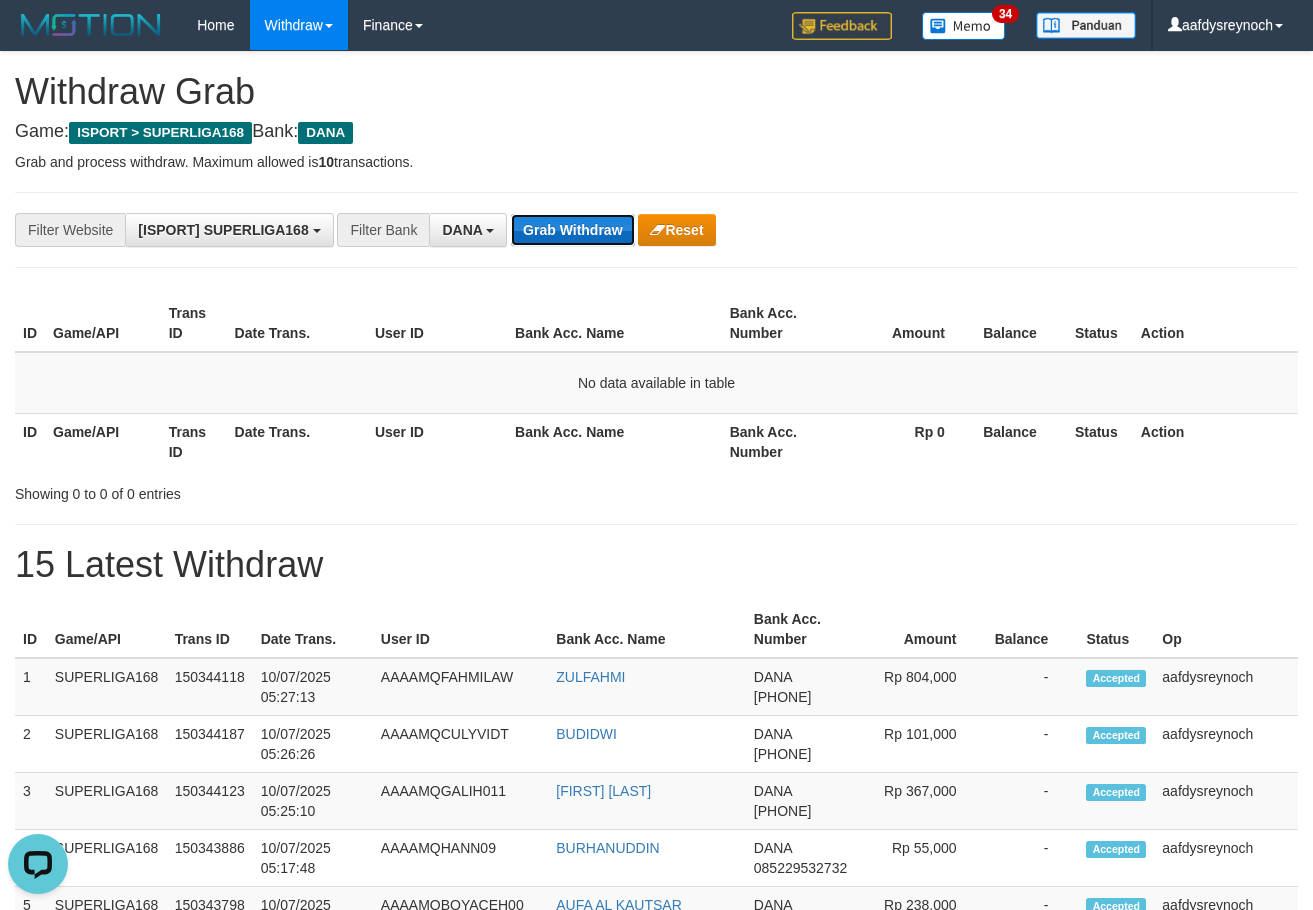 click on "Grab Withdraw" at bounding box center [572, 230] 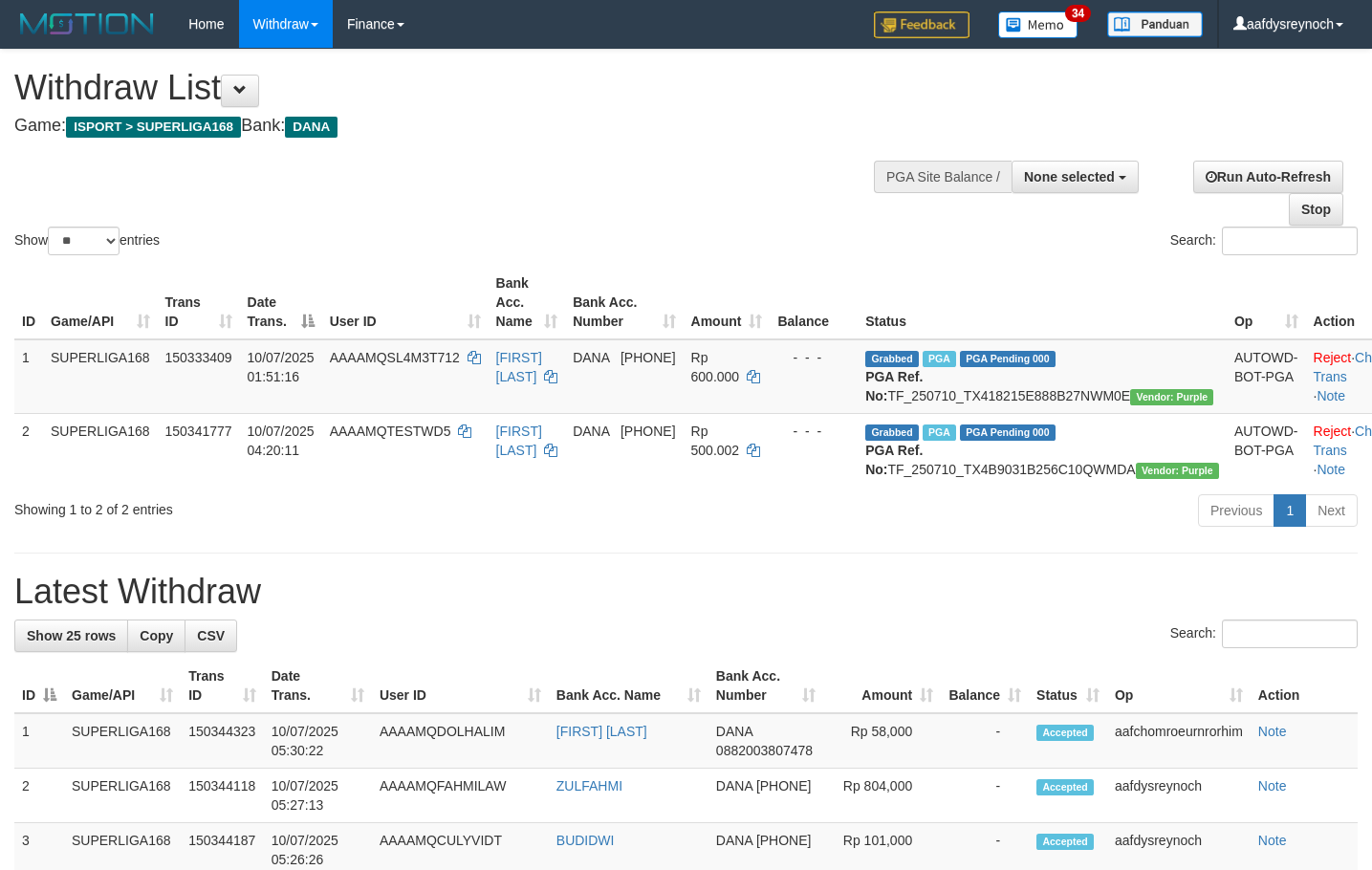 scroll, scrollTop: 0, scrollLeft: 0, axis: both 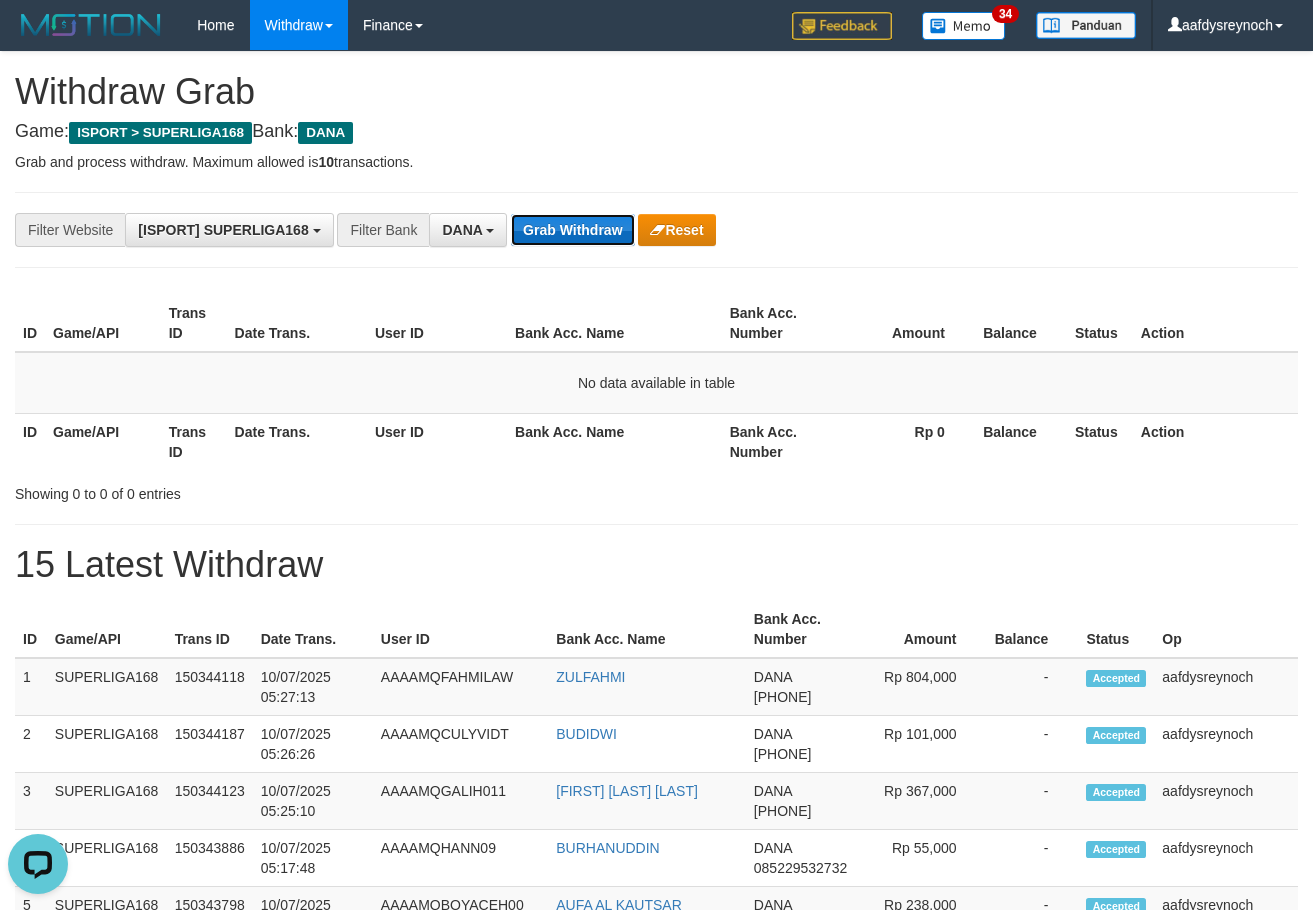 click on "Grab Withdraw" at bounding box center (572, 230) 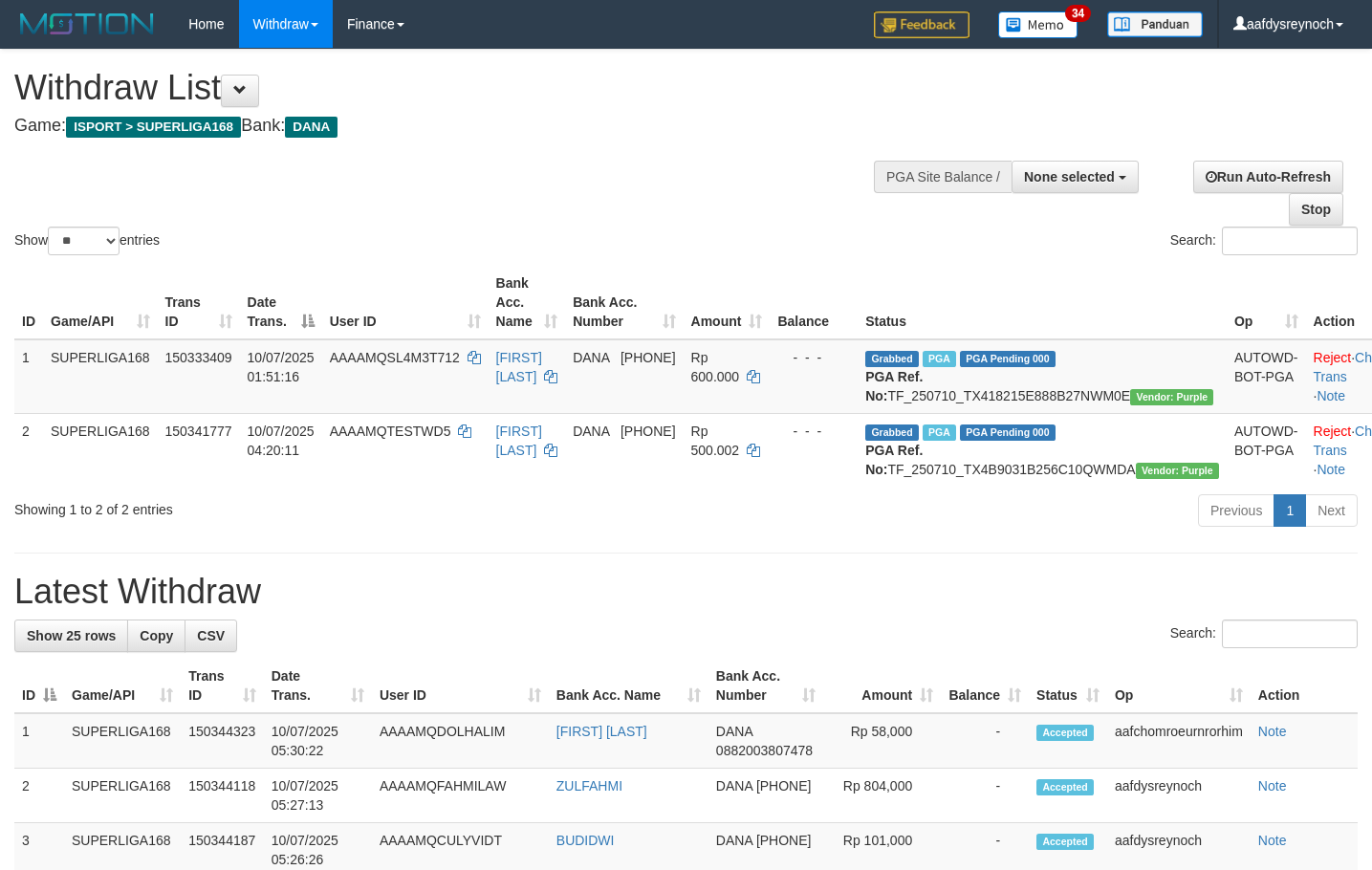 scroll, scrollTop: 0, scrollLeft: 0, axis: both 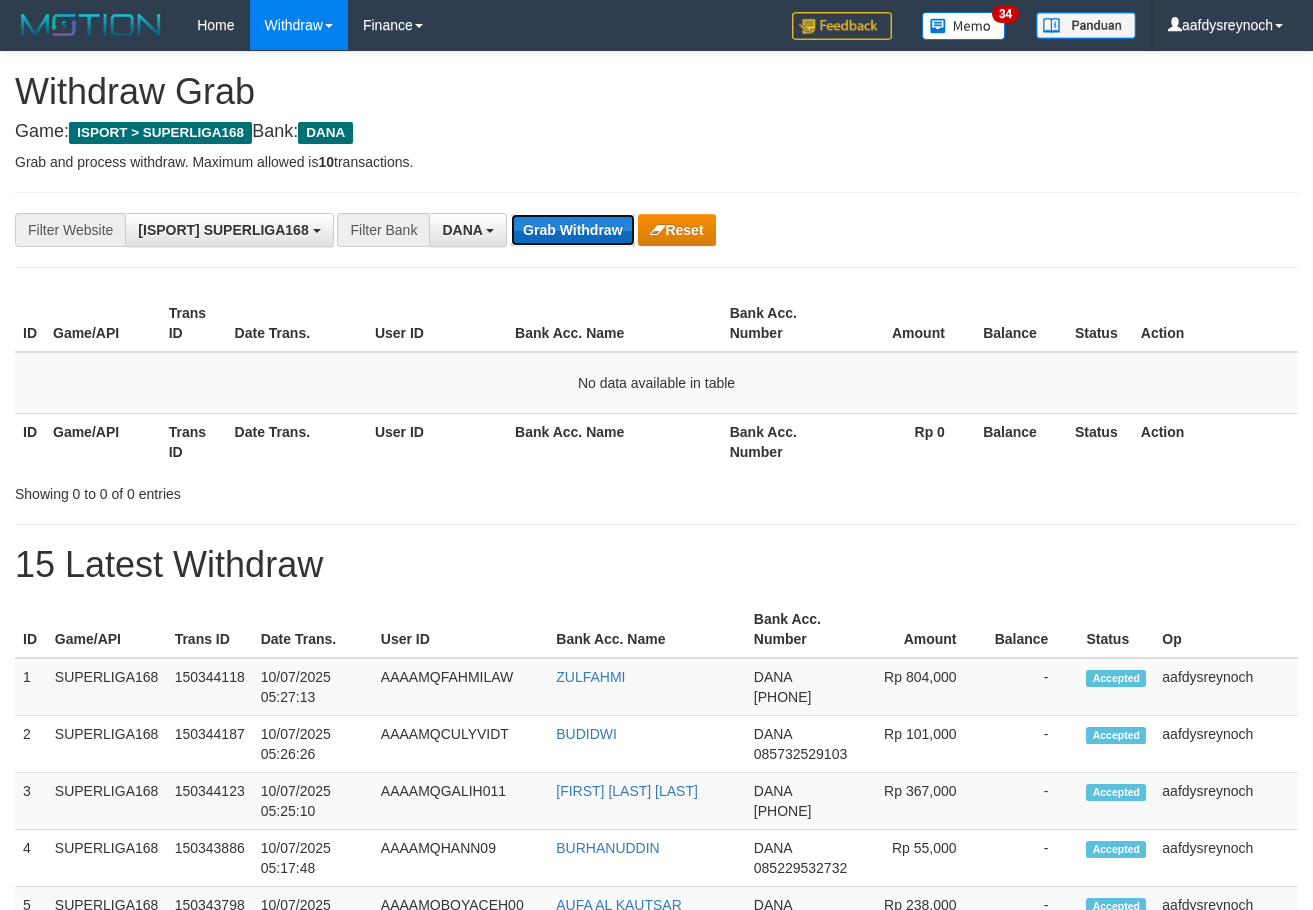 click on "Grab Withdraw" at bounding box center [572, 230] 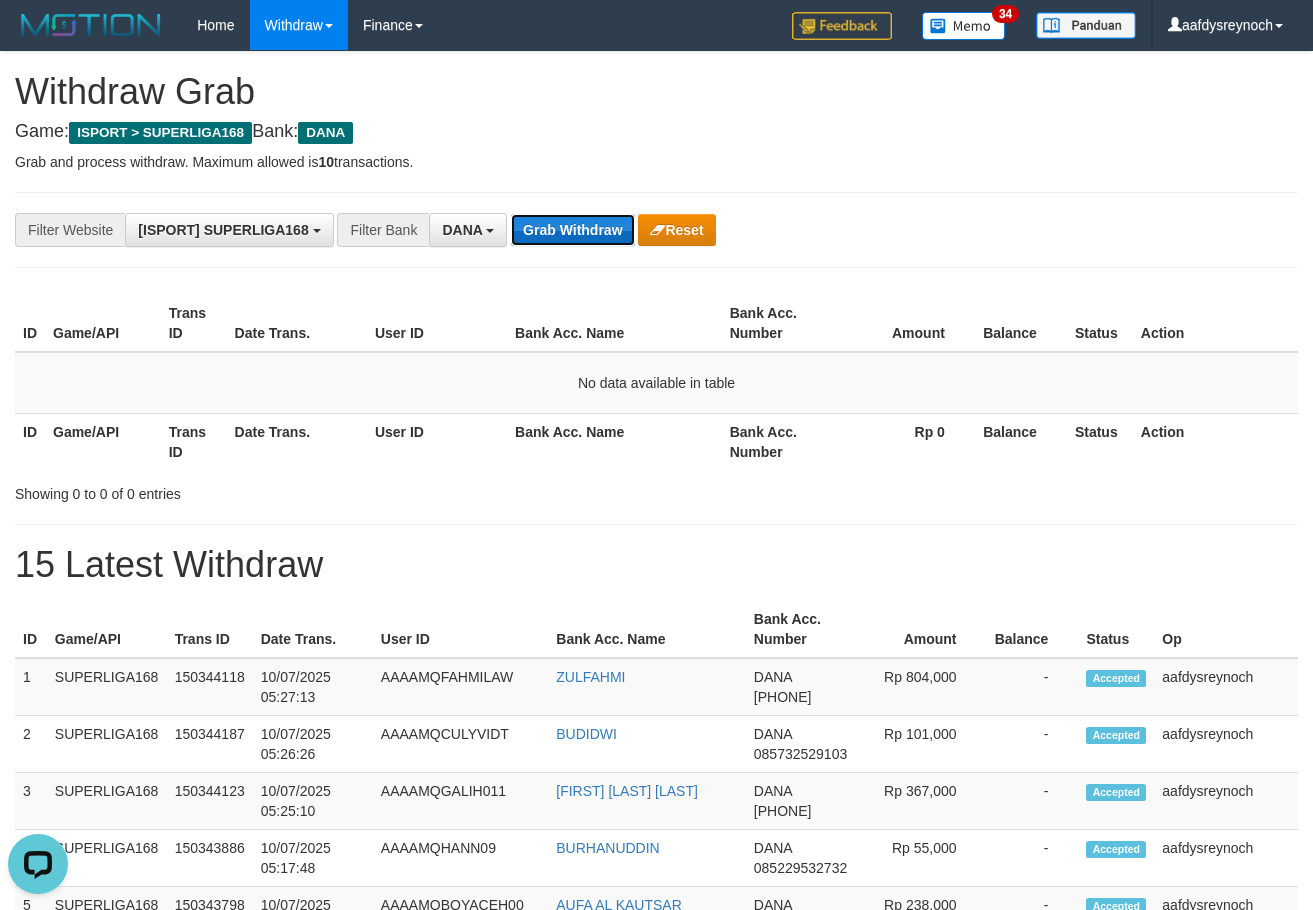 scroll, scrollTop: 0, scrollLeft: 0, axis: both 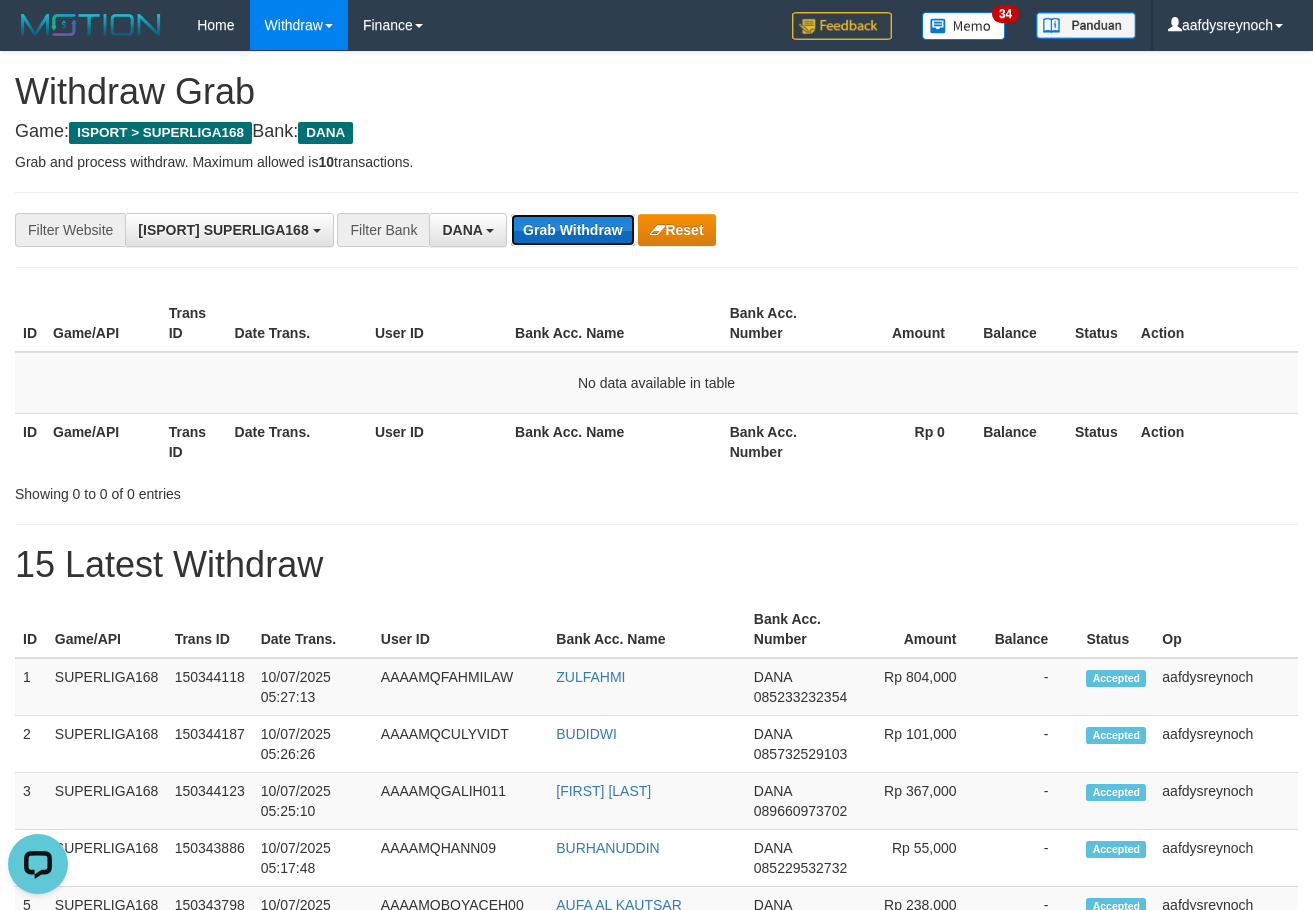 click on "Grab Withdraw" at bounding box center [572, 230] 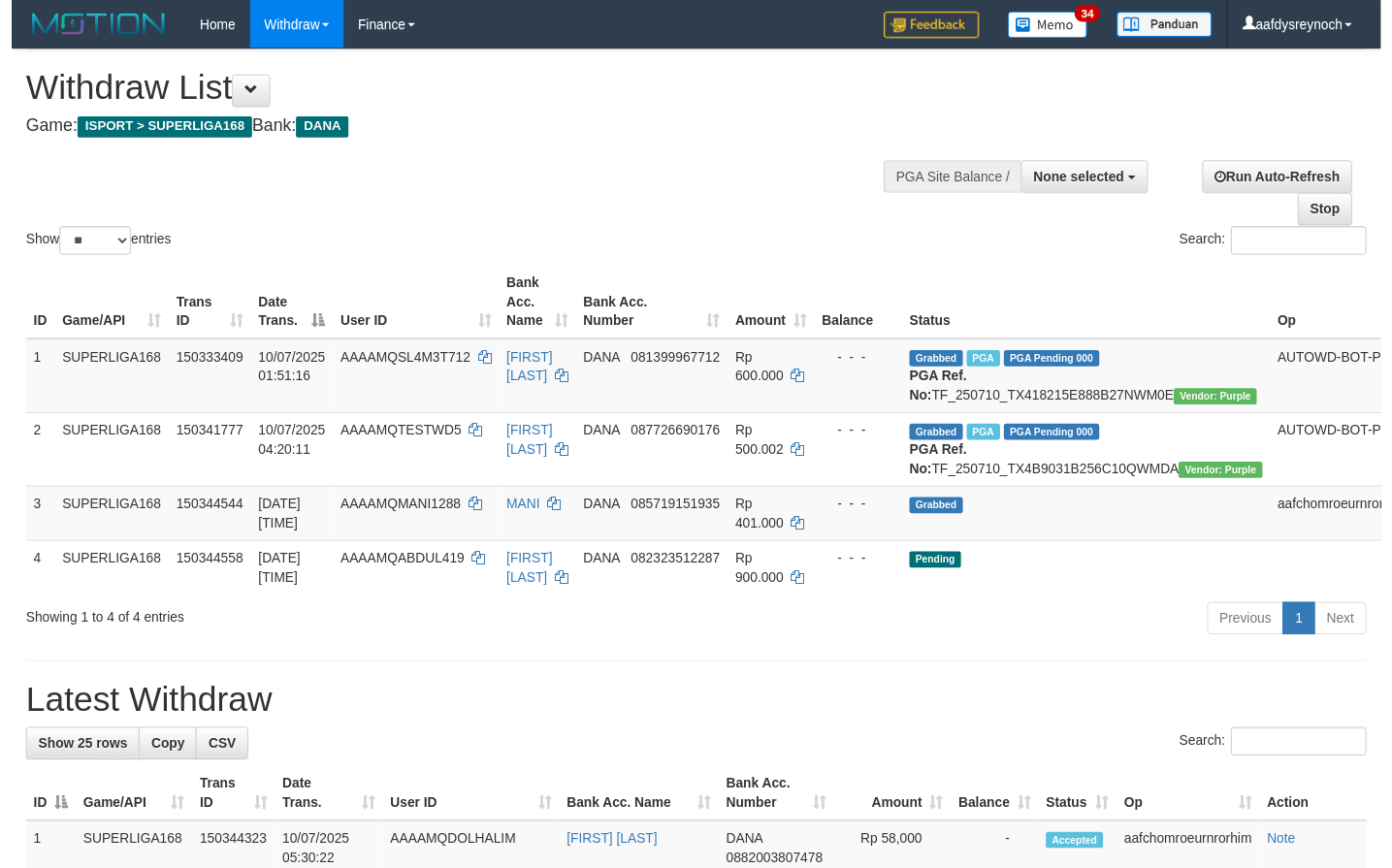 scroll, scrollTop: 0, scrollLeft: 0, axis: both 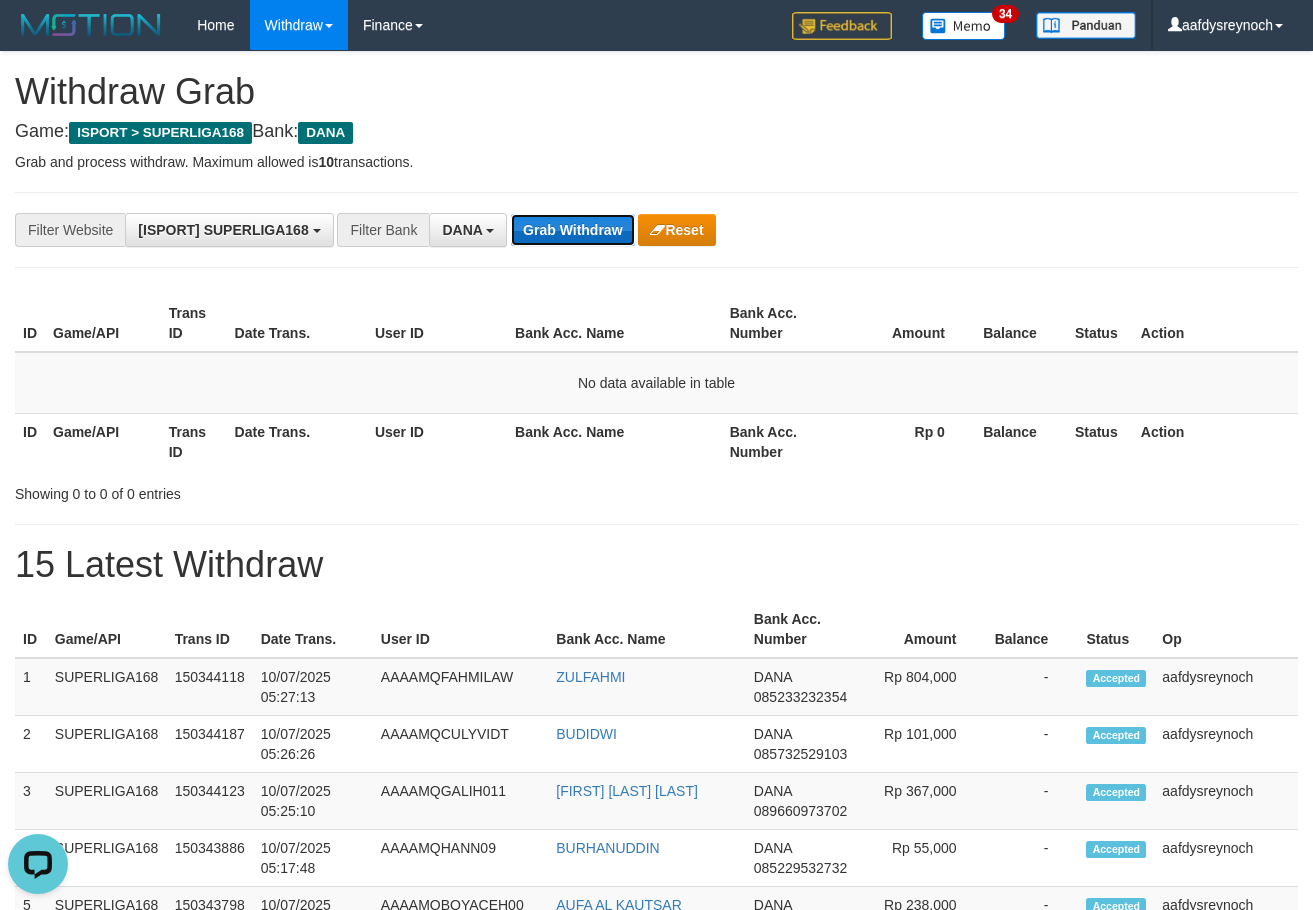 click on "Grab Withdraw" at bounding box center (572, 230) 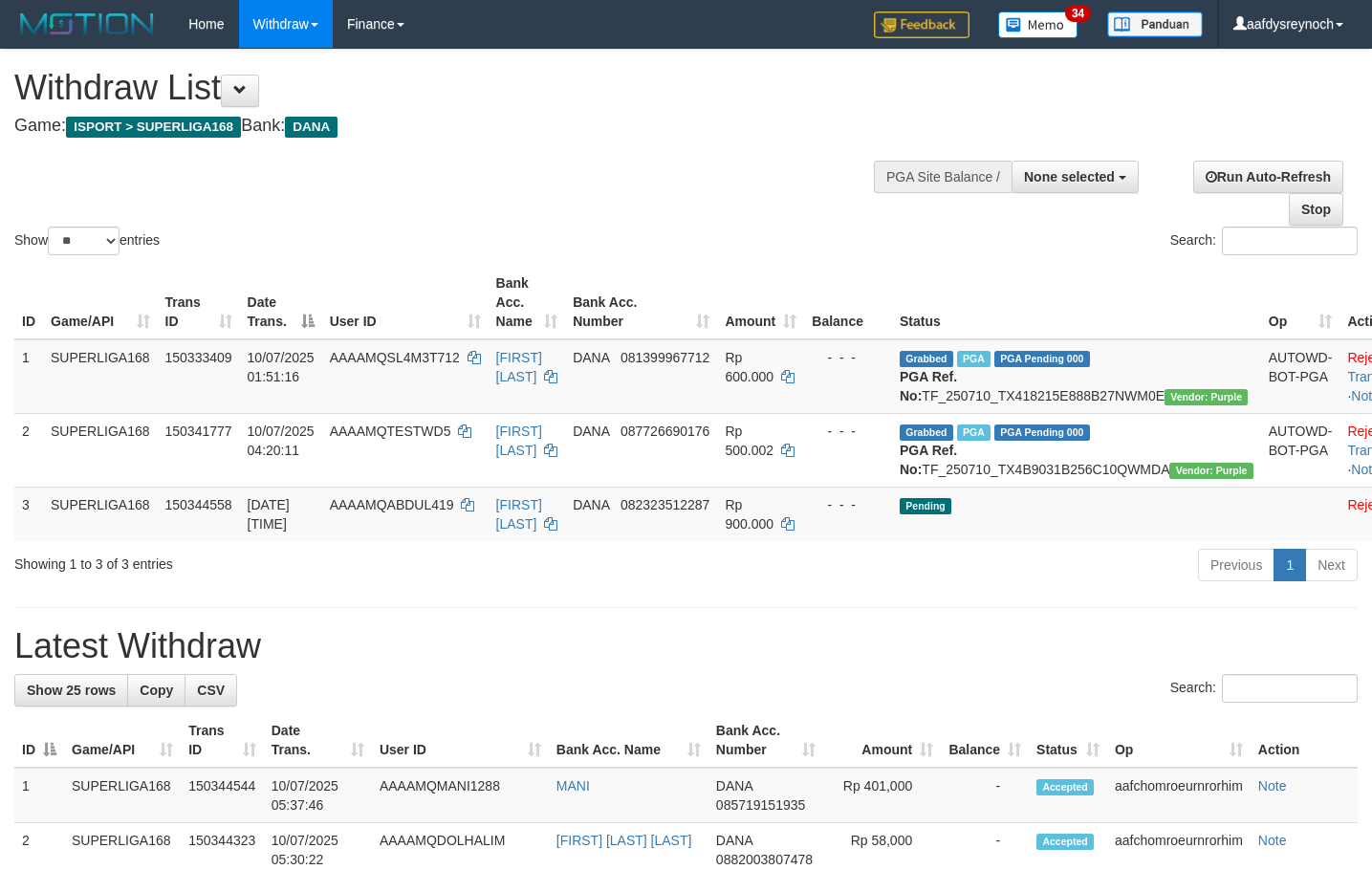 scroll, scrollTop: 0, scrollLeft: 0, axis: both 